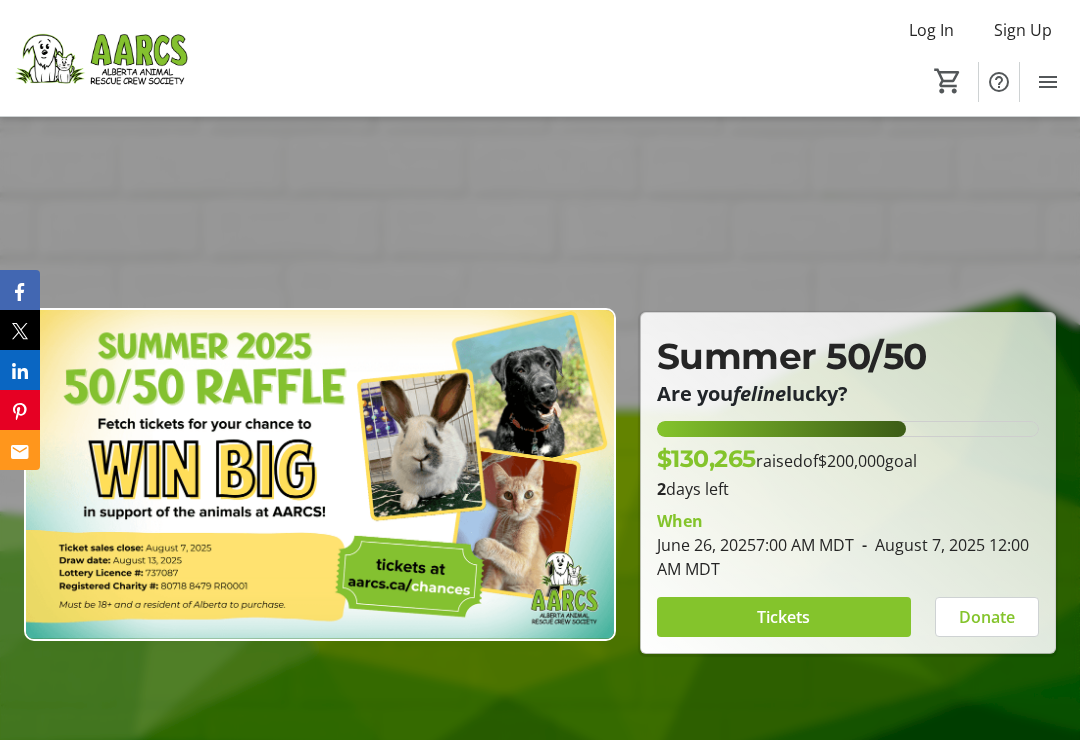 scroll, scrollTop: 27, scrollLeft: 0, axis: vertical 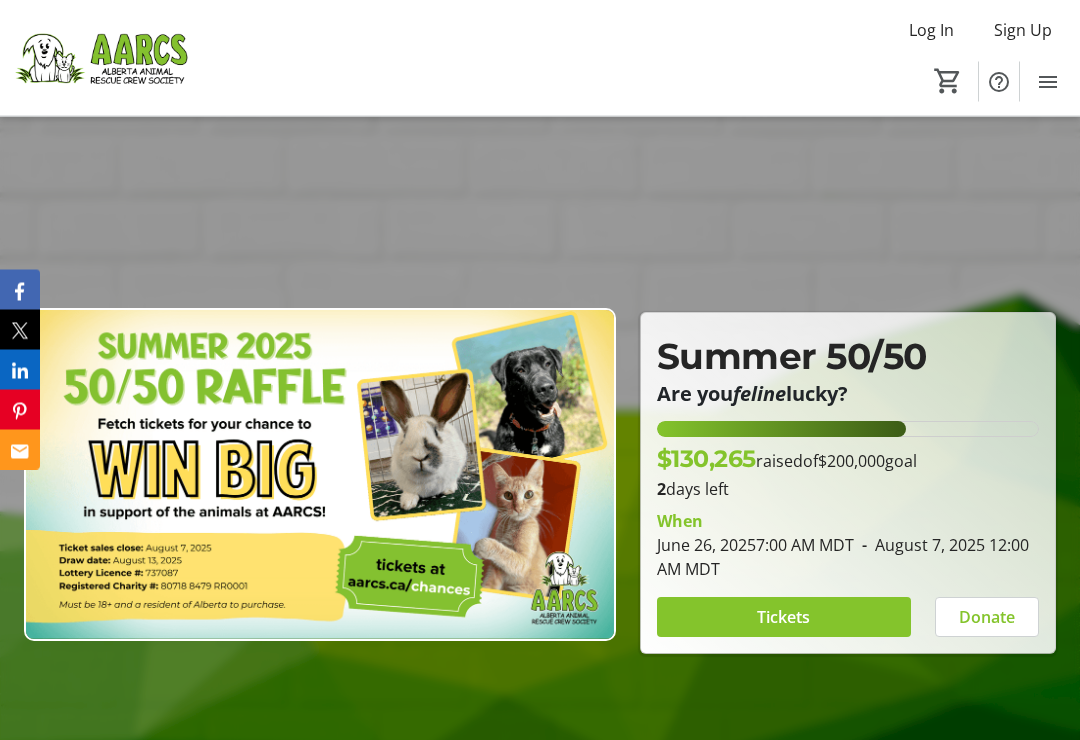 click on "Tickets" at bounding box center (783, 618) 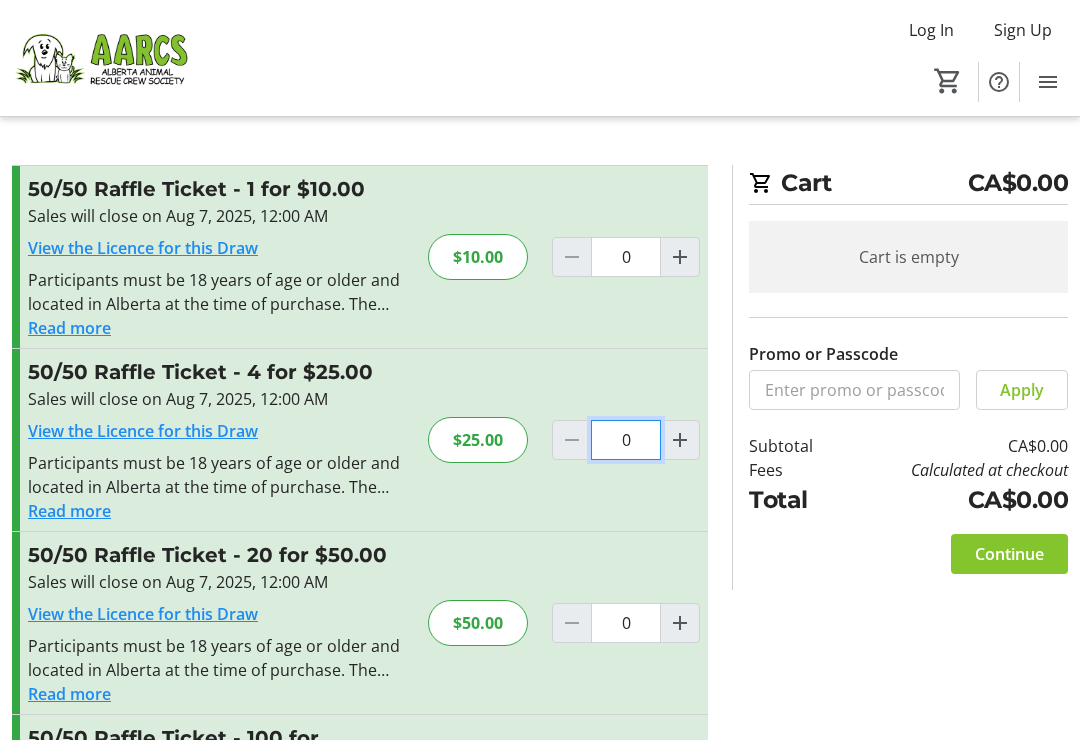 click on "0" at bounding box center (626, 257) 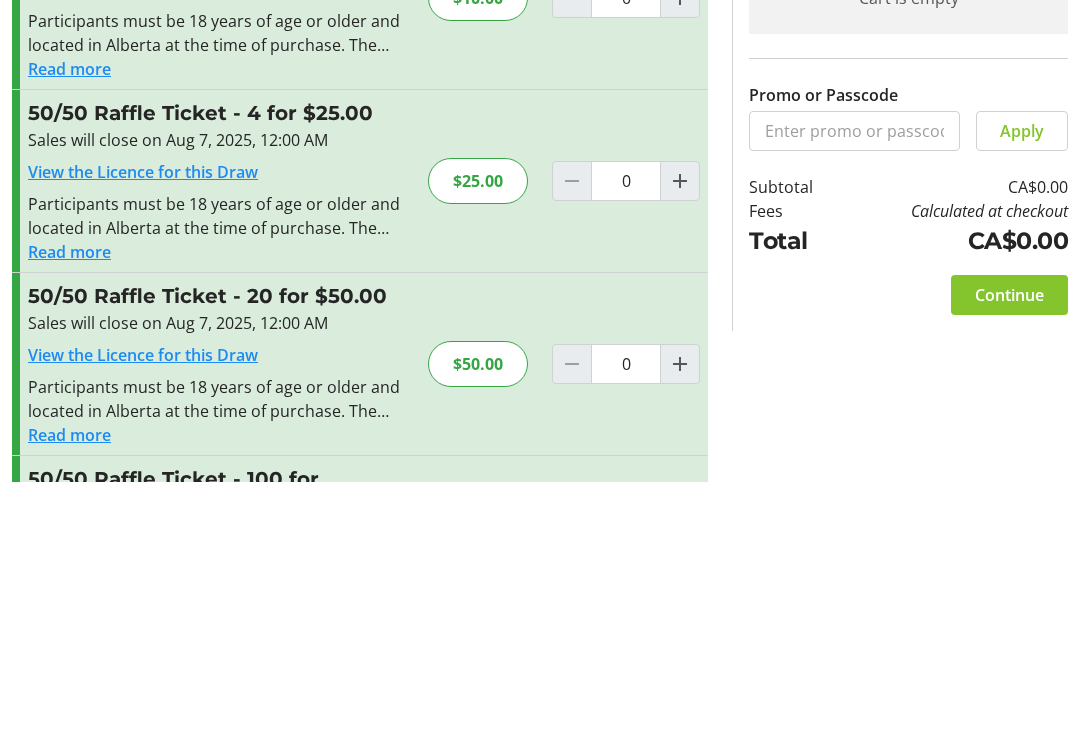 click 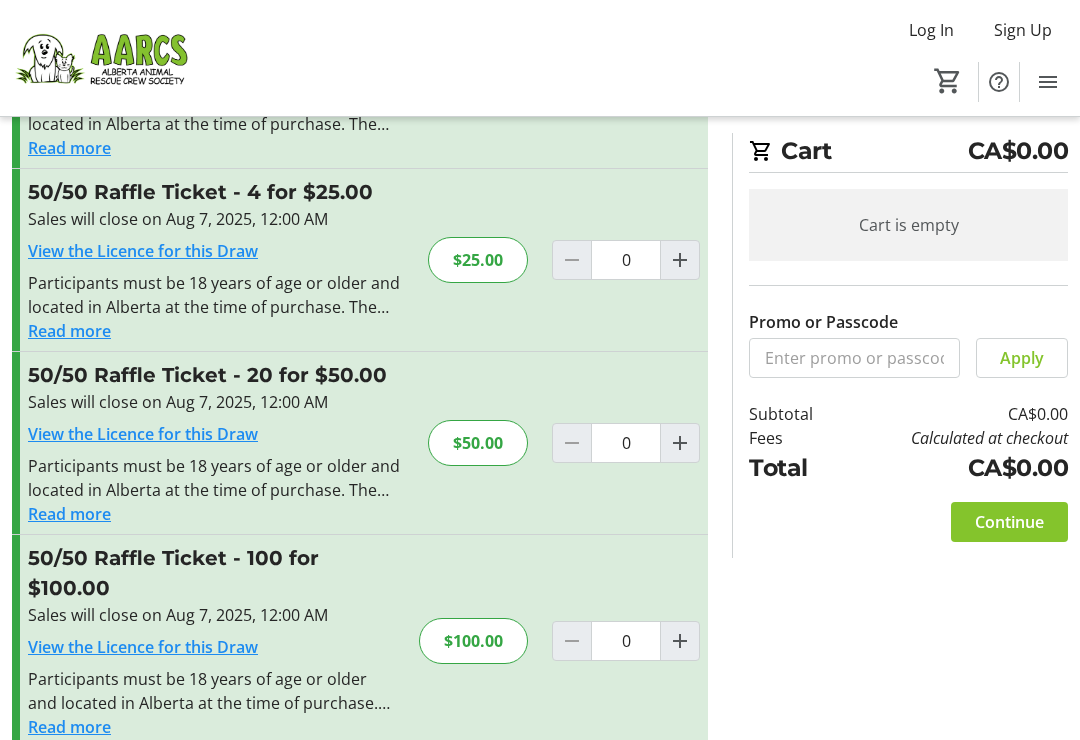 click 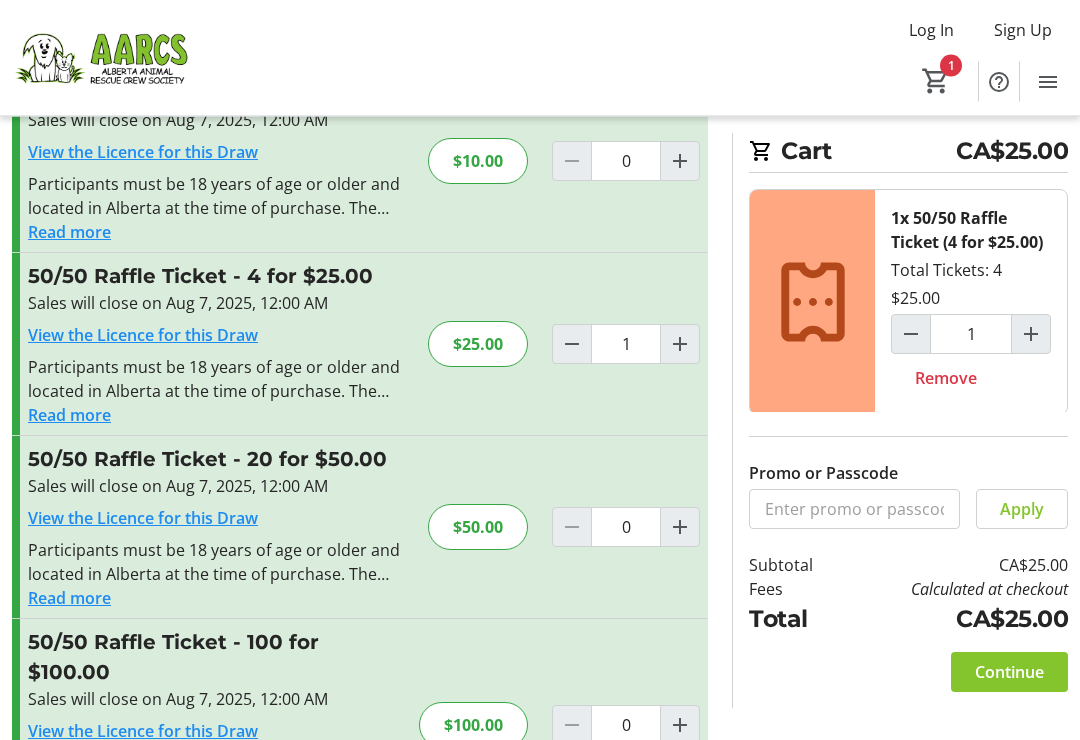 scroll, scrollTop: 0, scrollLeft: 0, axis: both 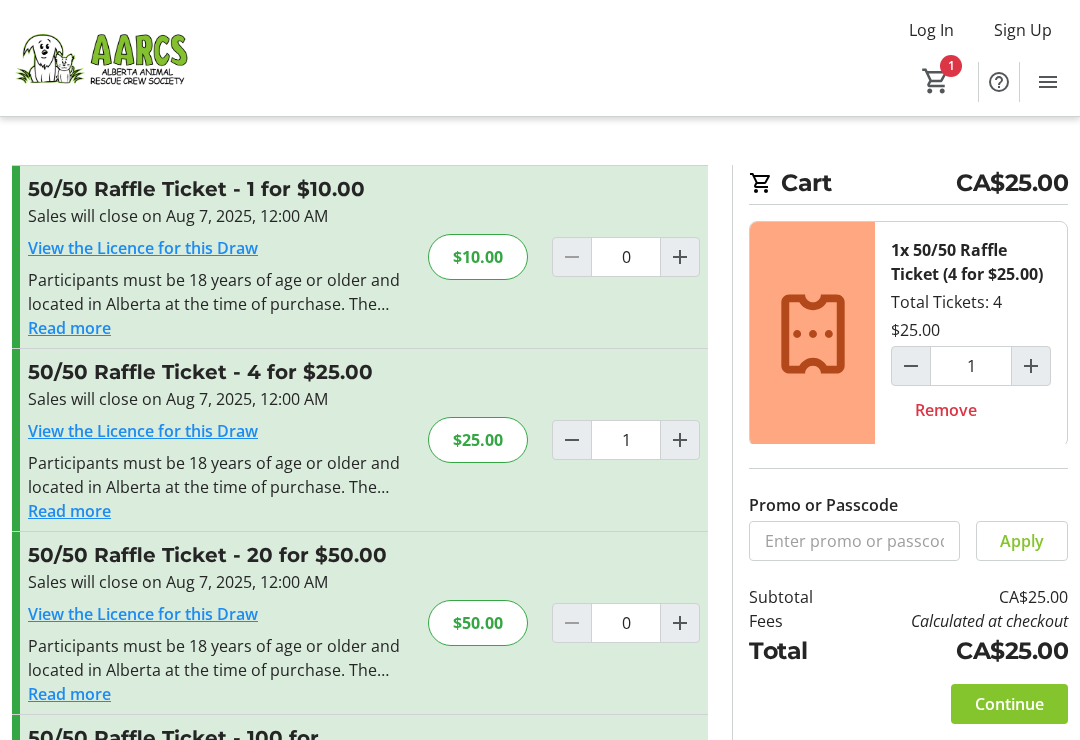 click 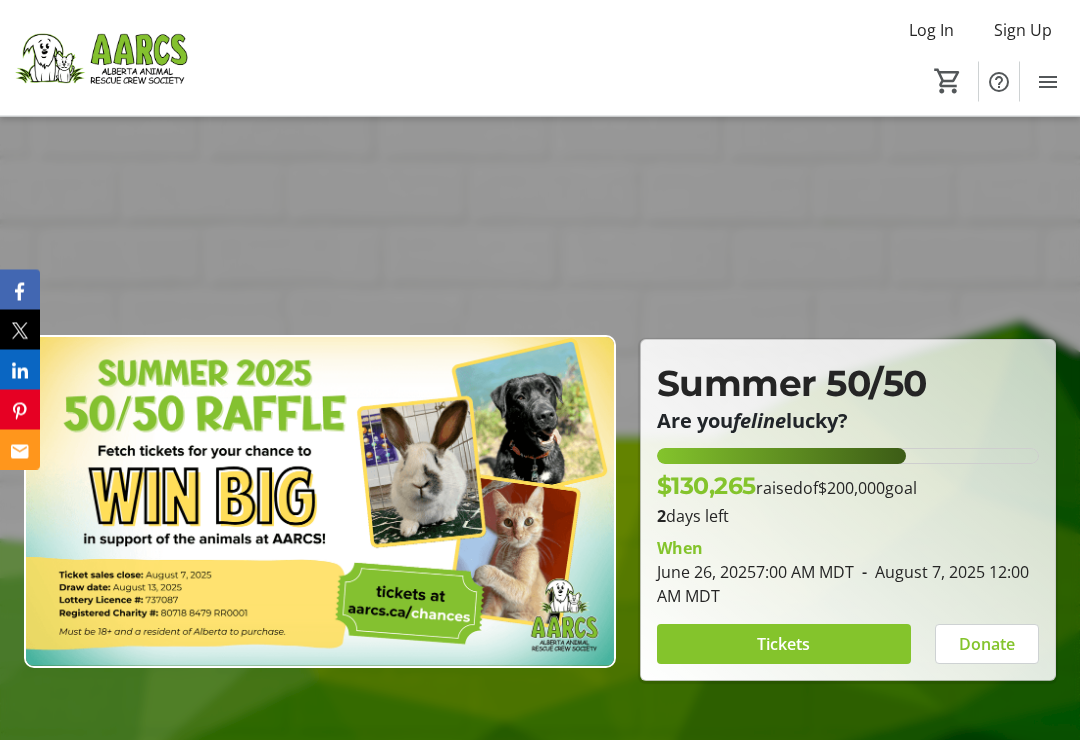 scroll, scrollTop: 28, scrollLeft: 0, axis: vertical 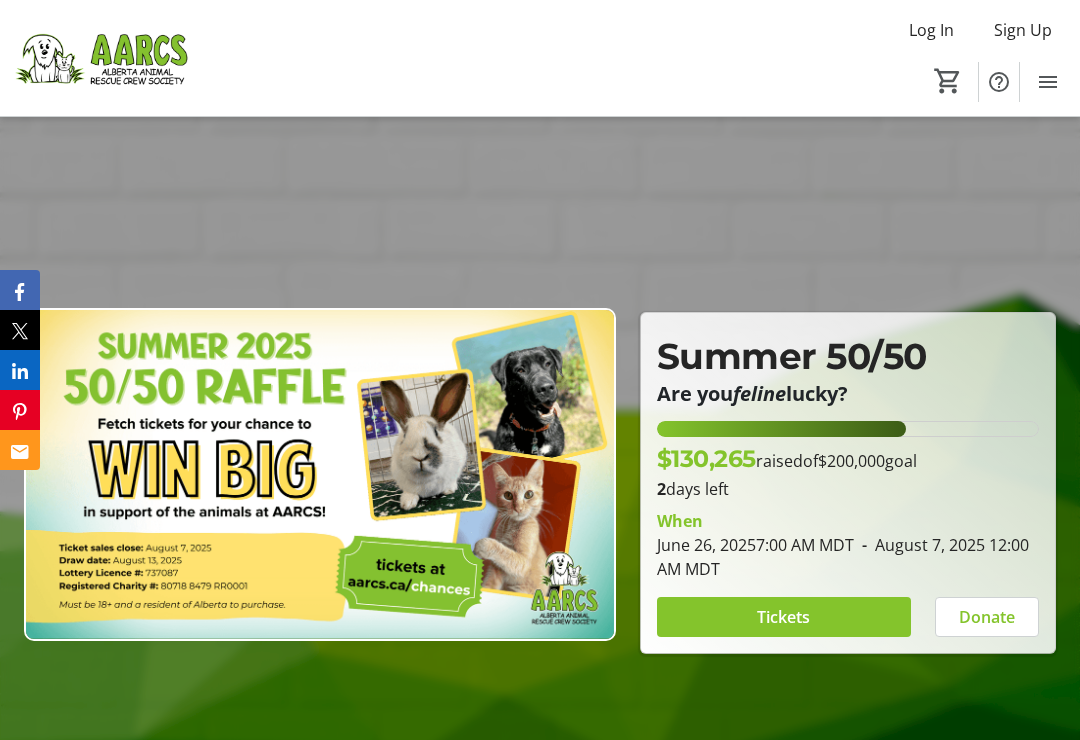 click at bounding box center [320, 474] 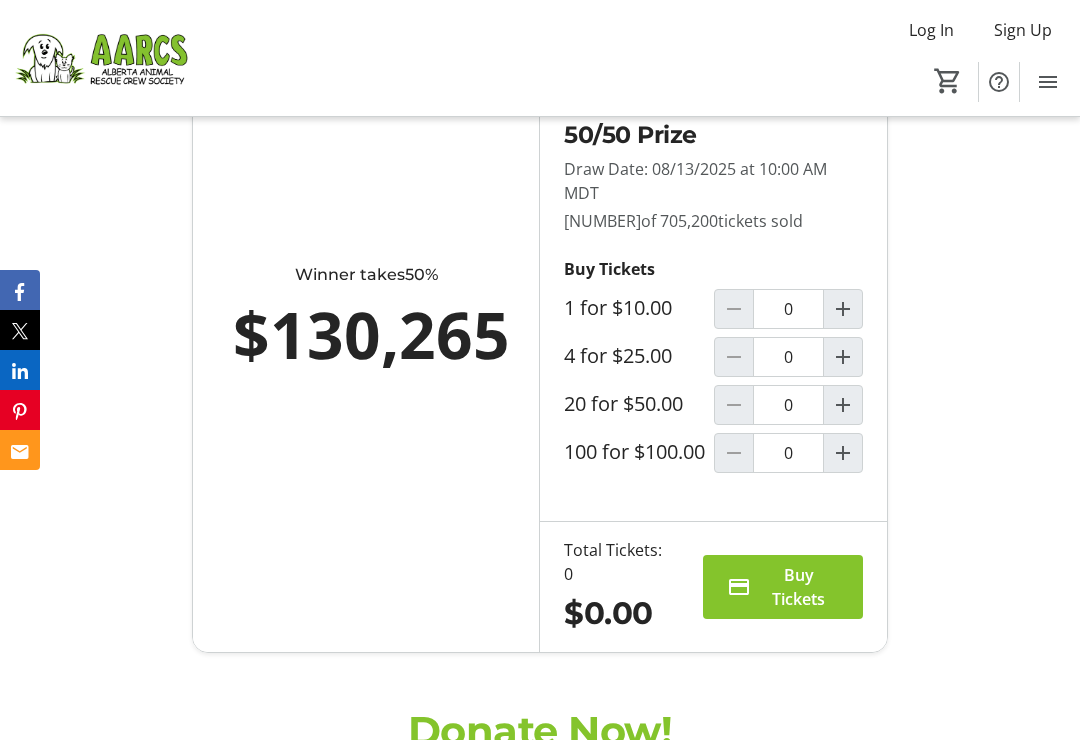 scroll, scrollTop: 1637, scrollLeft: 0, axis: vertical 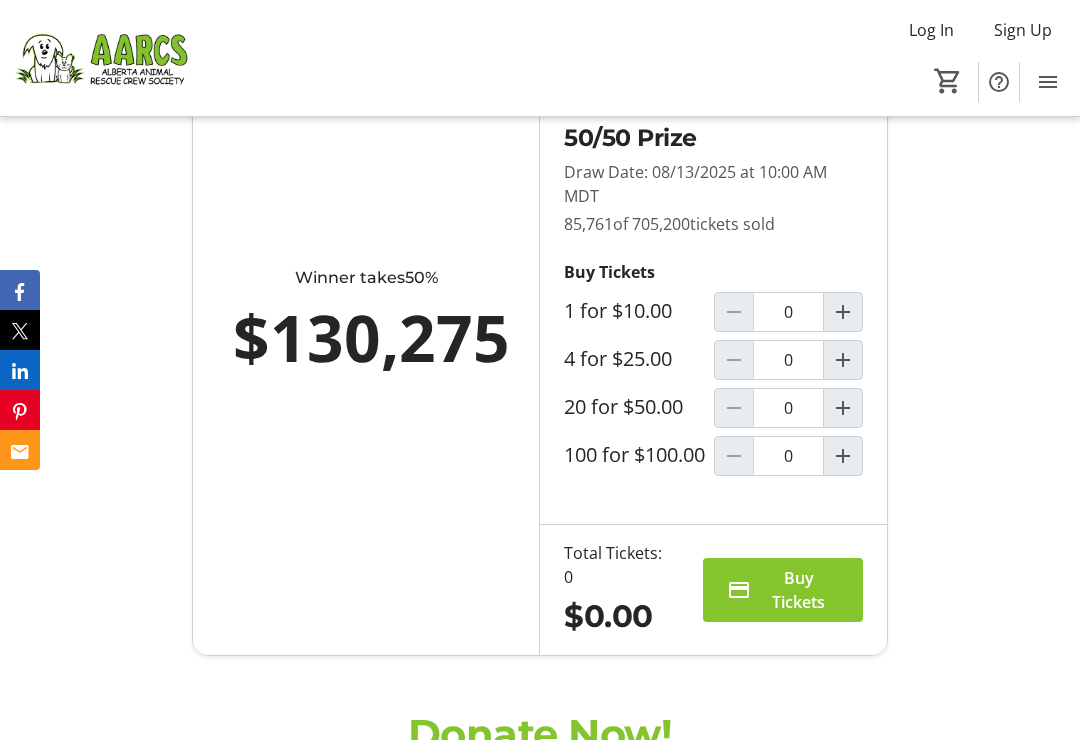 click at bounding box center [843, 408] 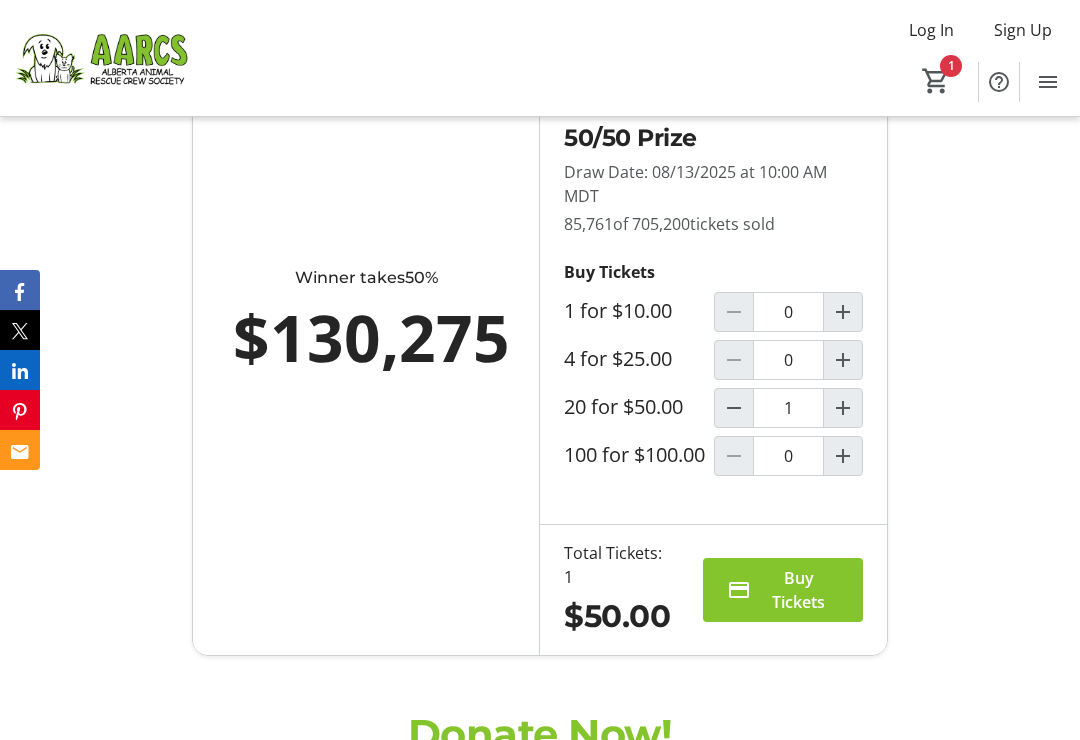 click at bounding box center (843, 408) 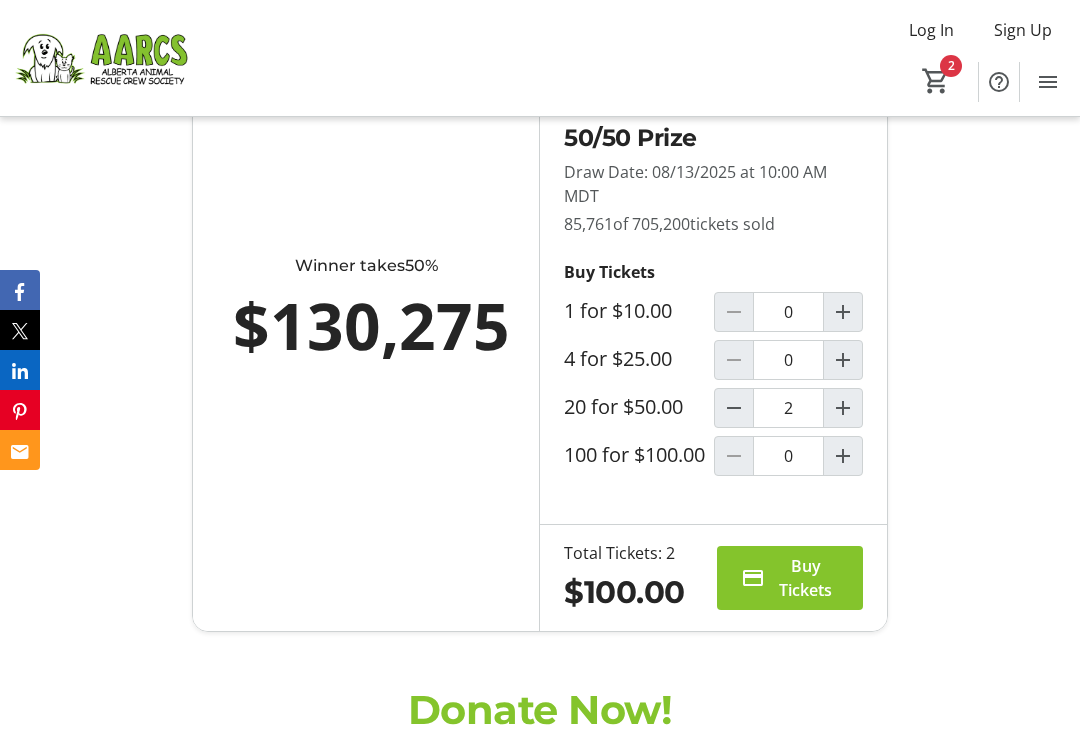 click at bounding box center (734, 408) 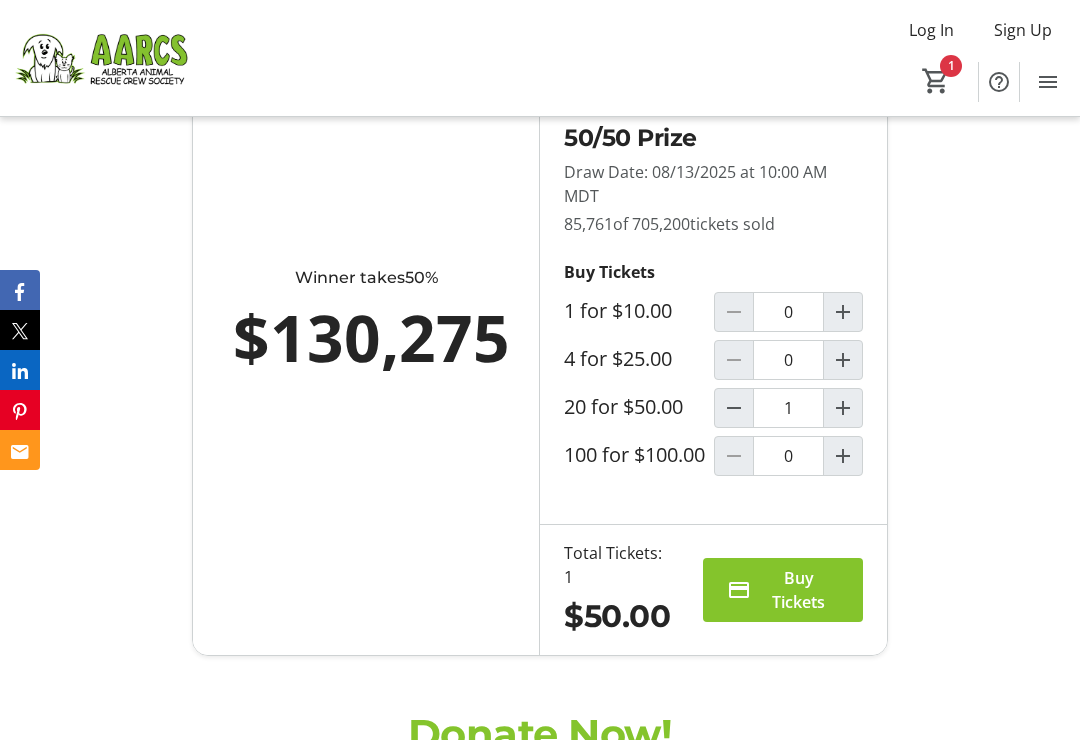 click on "Buy Tickets" at bounding box center [799, 590] 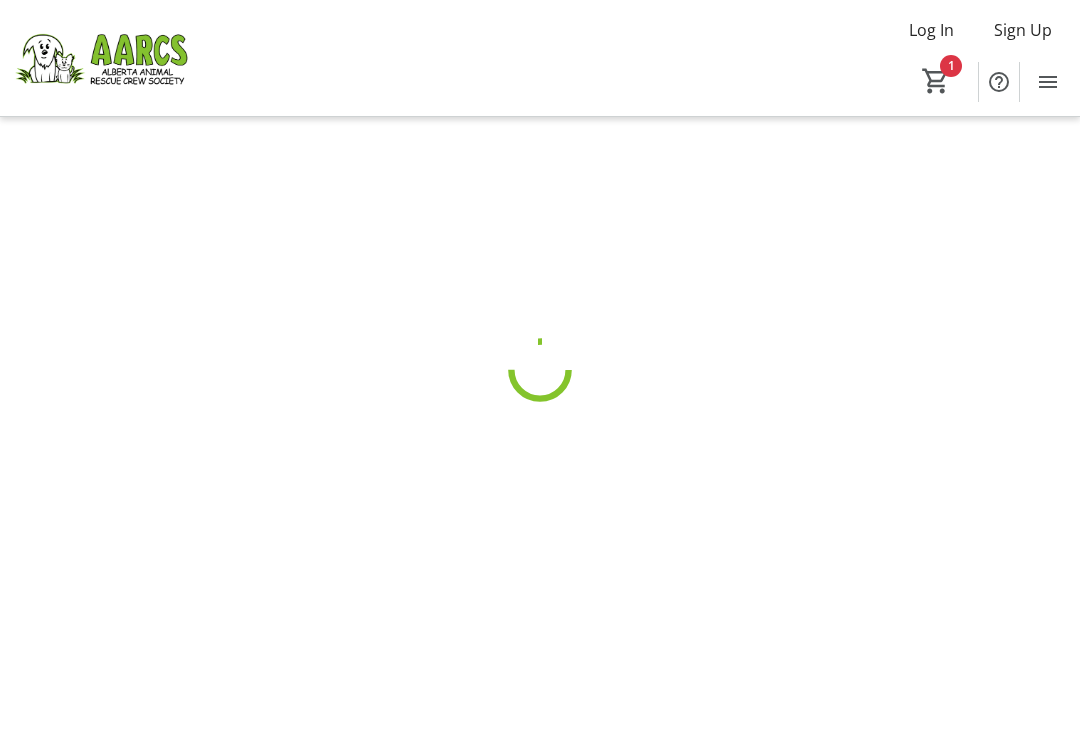 scroll, scrollTop: 31, scrollLeft: 0, axis: vertical 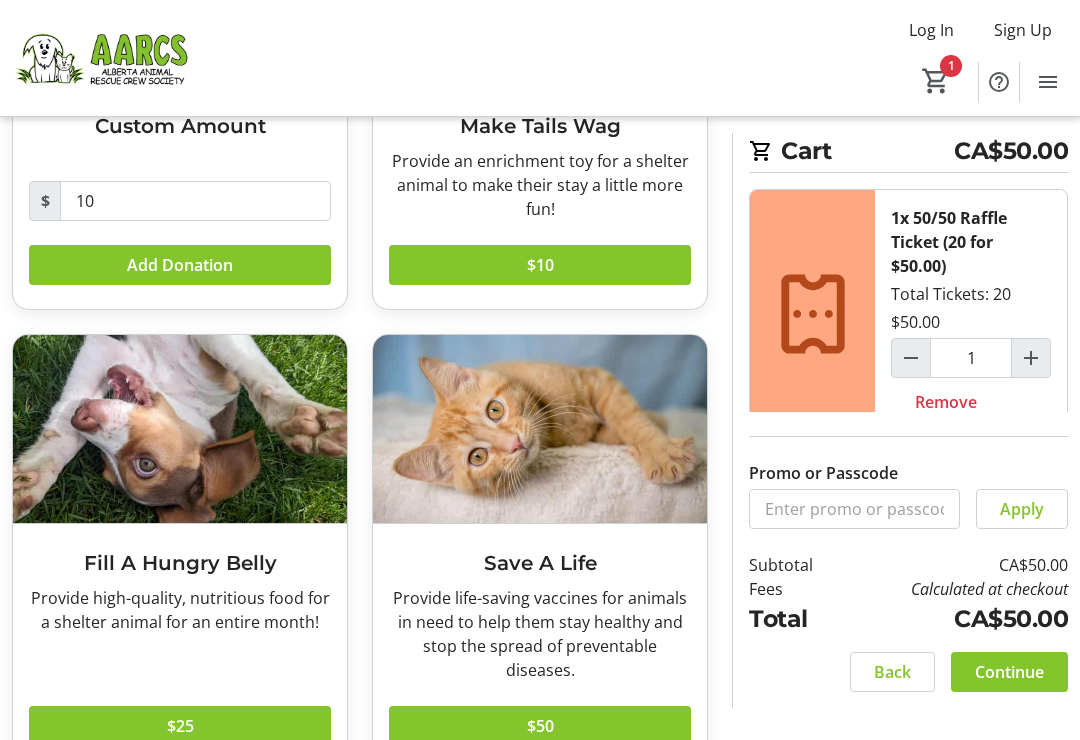 click on "Continue" 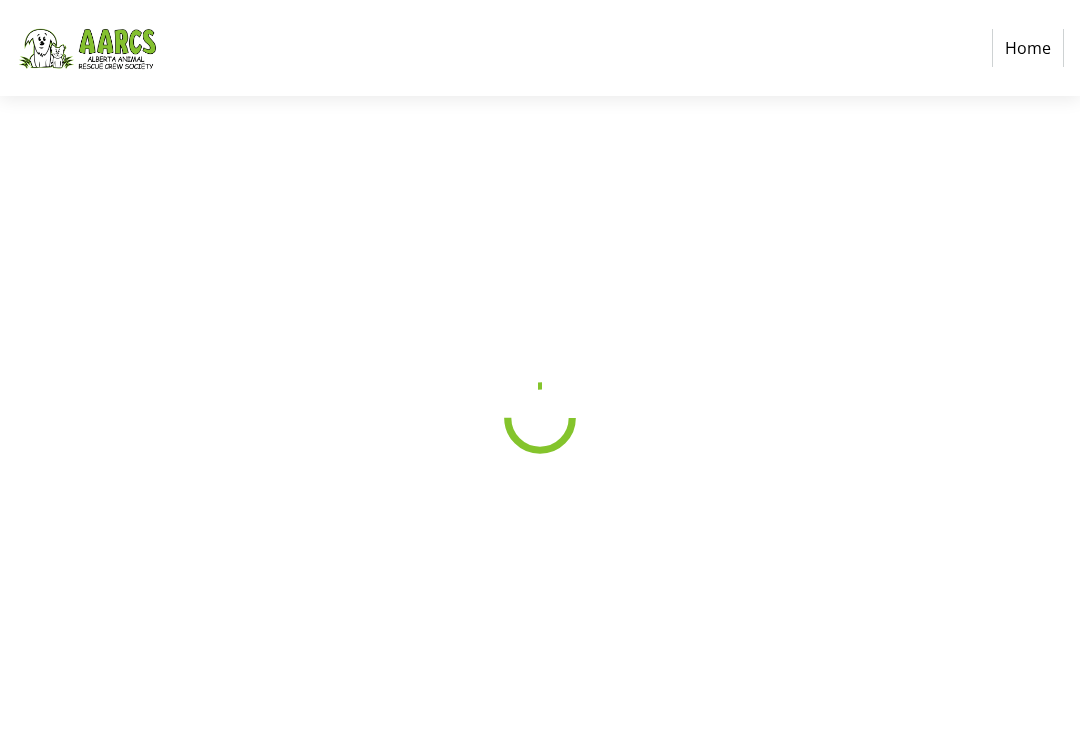 scroll, scrollTop: 0, scrollLeft: 0, axis: both 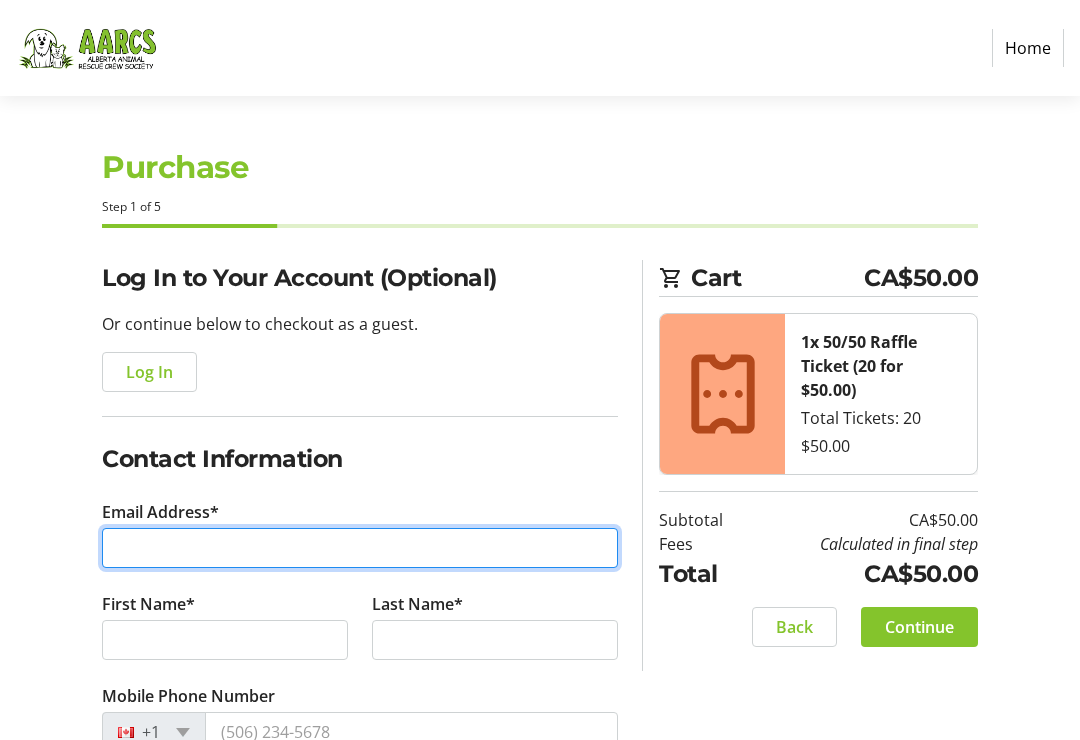 click on "Email Address*" at bounding box center (360, 548) 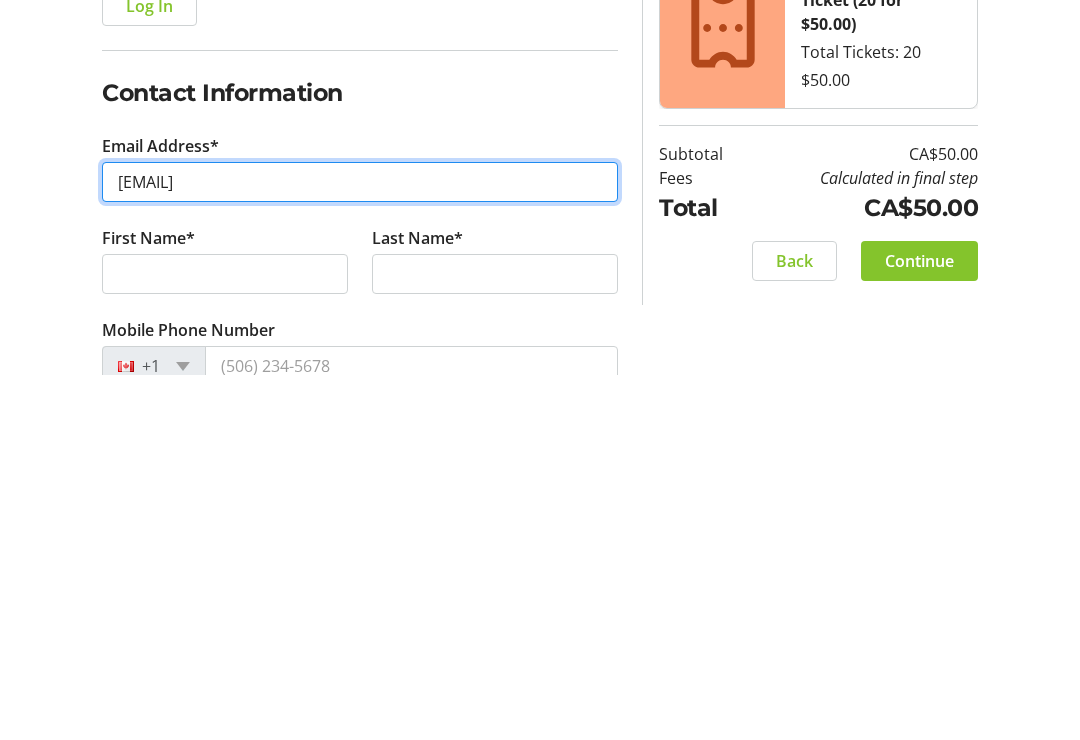 type on "[EMAIL]" 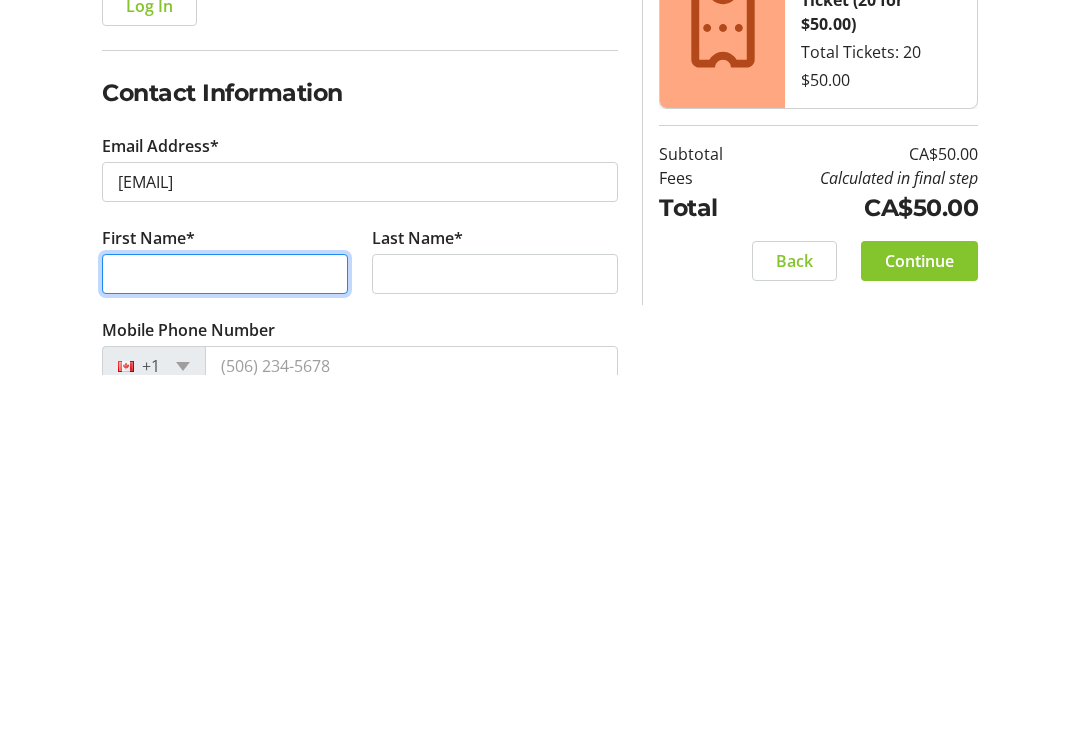 click on "First Name*" at bounding box center (225, 640) 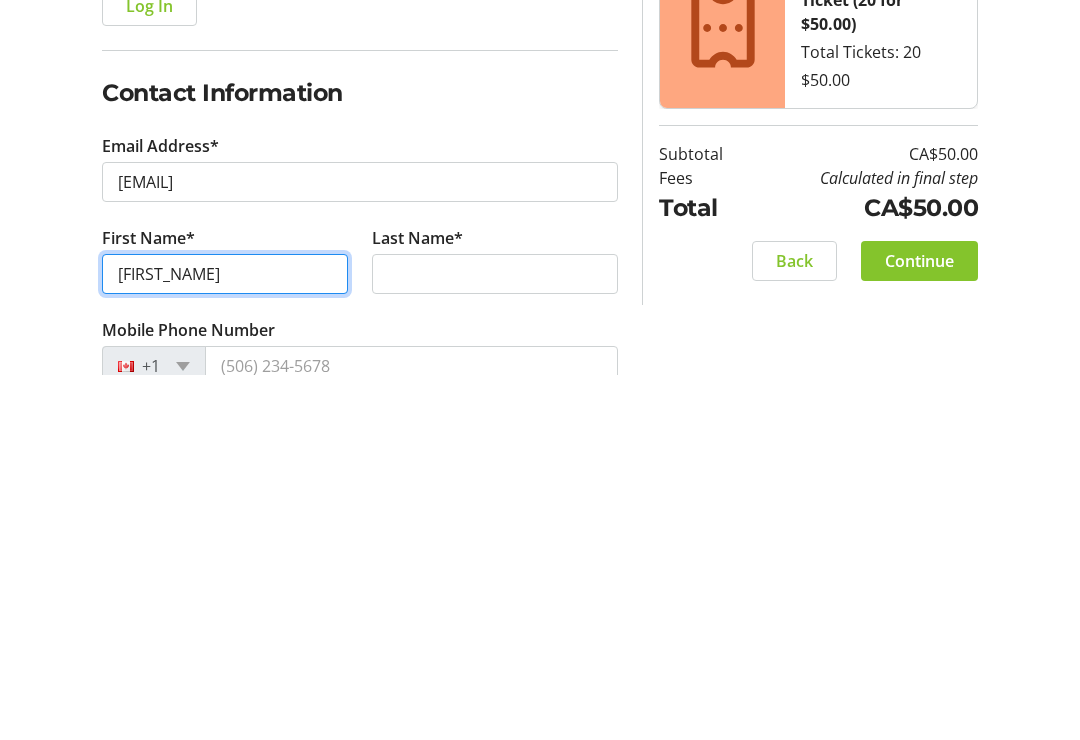 type on "[FIRST_NAME]" 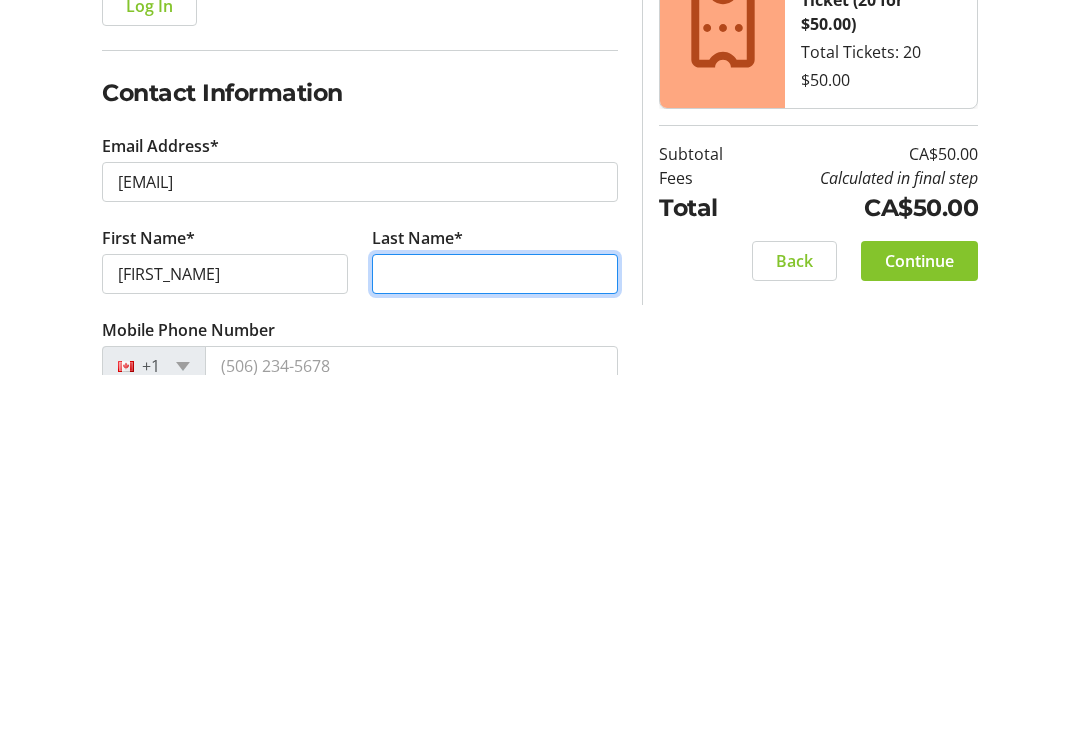 click on "Last Name*" at bounding box center [495, 640] 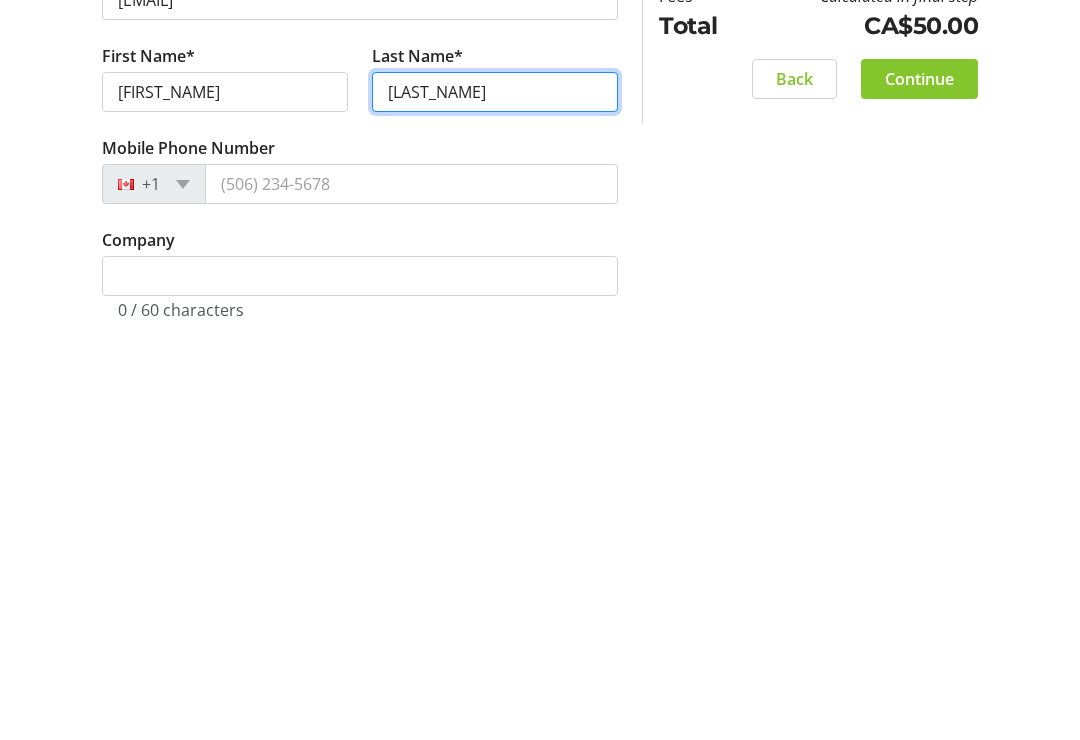 scroll, scrollTop: 140, scrollLeft: 0, axis: vertical 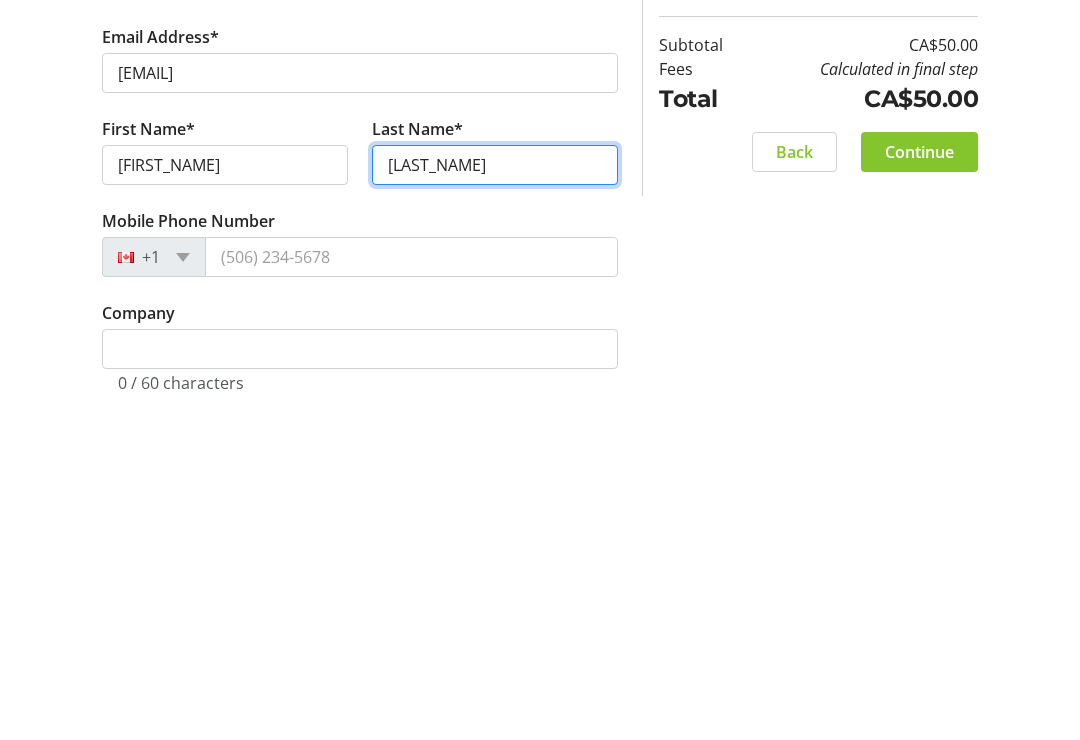 type on "[LAST_NAME]" 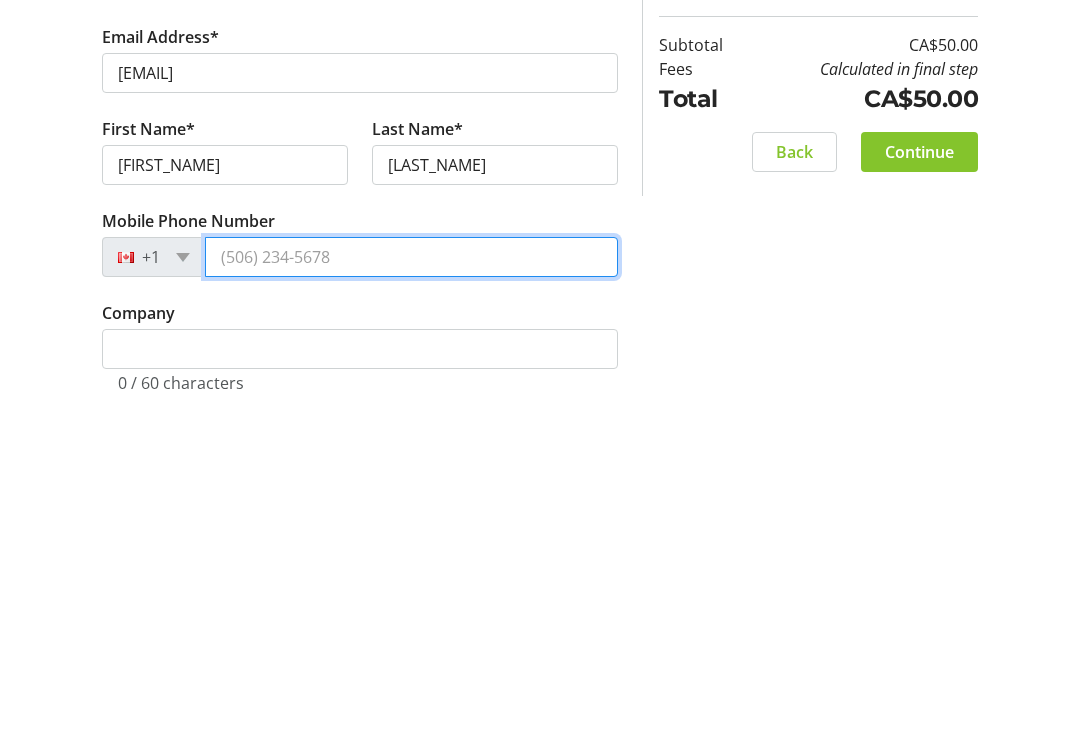 click on "Mobile Phone Number" at bounding box center (411, 592) 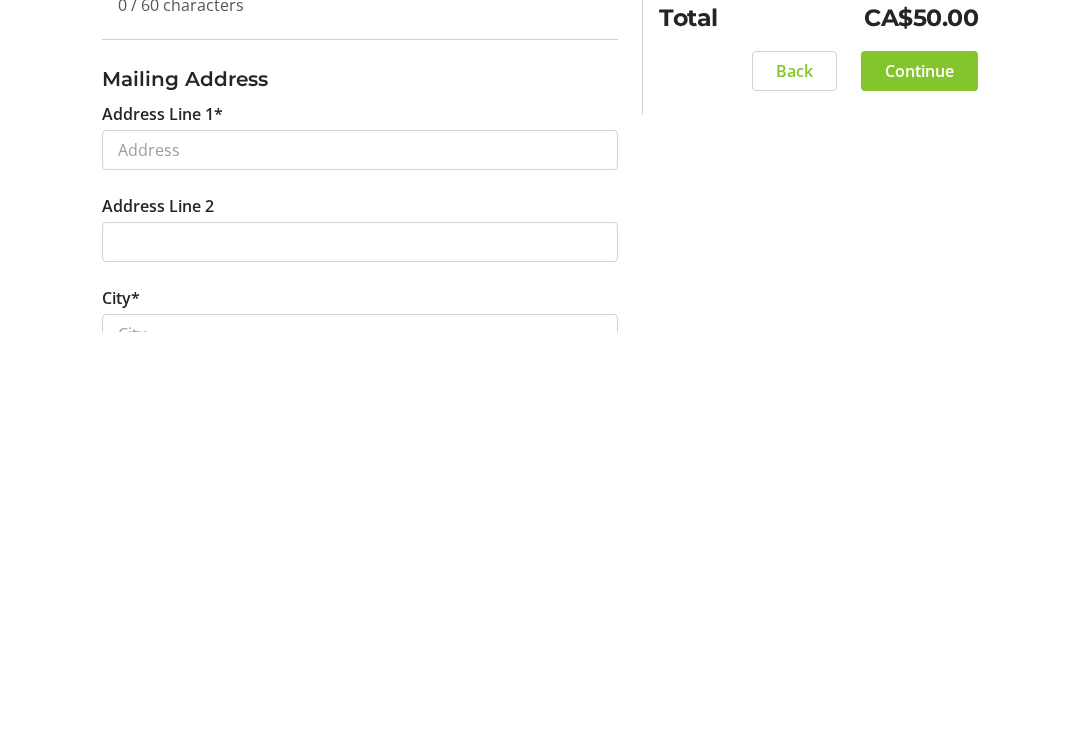 scroll, scrollTop: 451, scrollLeft: 0, axis: vertical 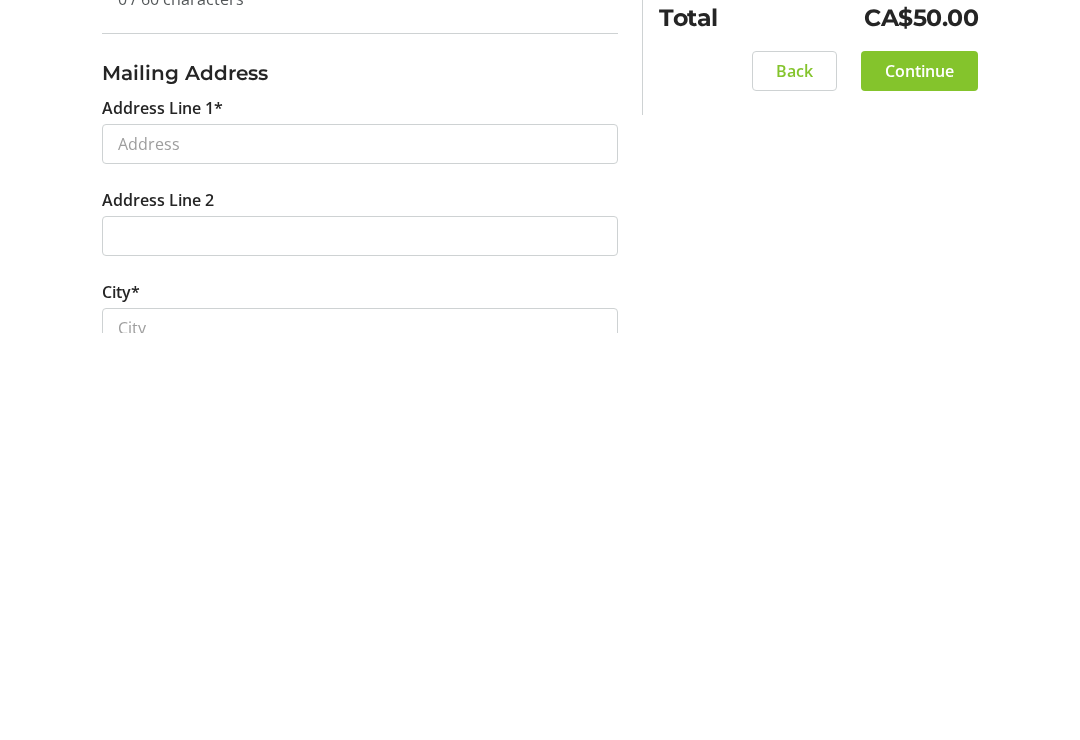 type on "[PHONE_NUMBER]" 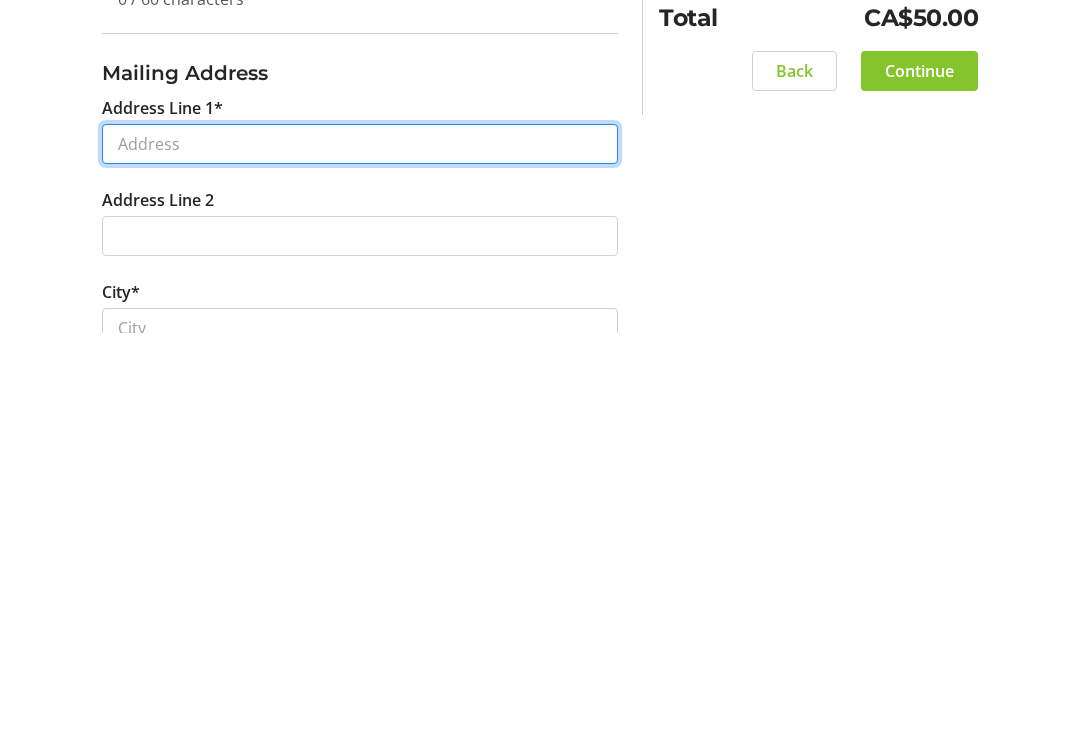 click on "Address Line 1*" at bounding box center (360, 552) 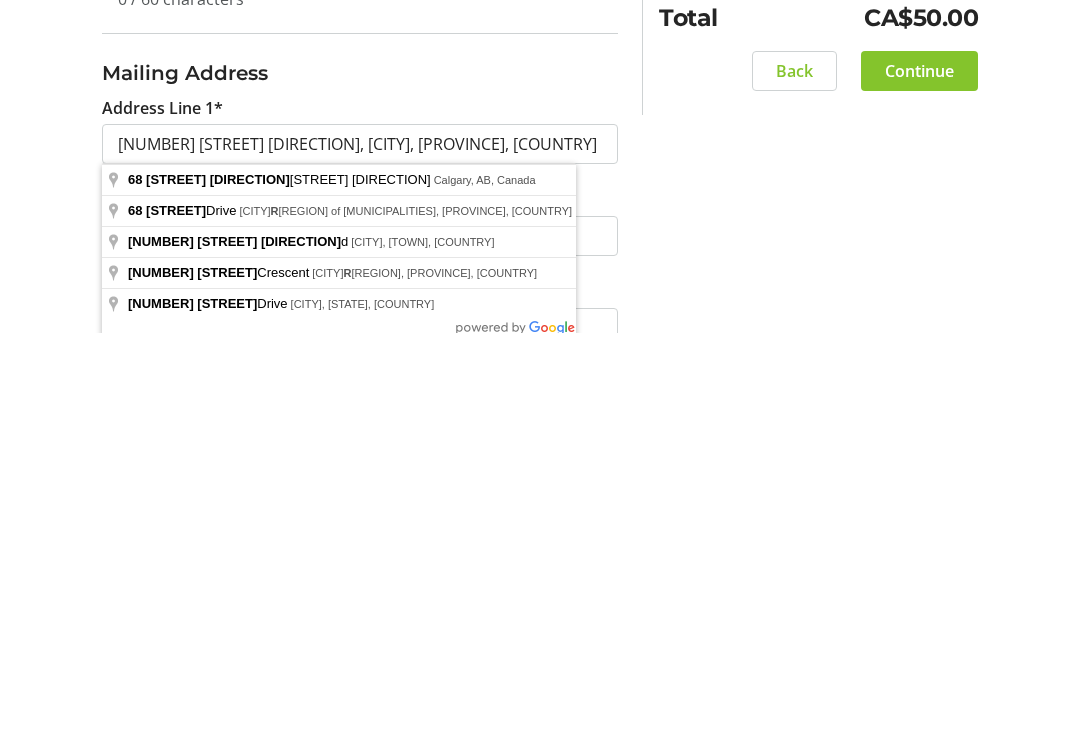 type on "[NUMBER] [STREET] [DIRECTION]" 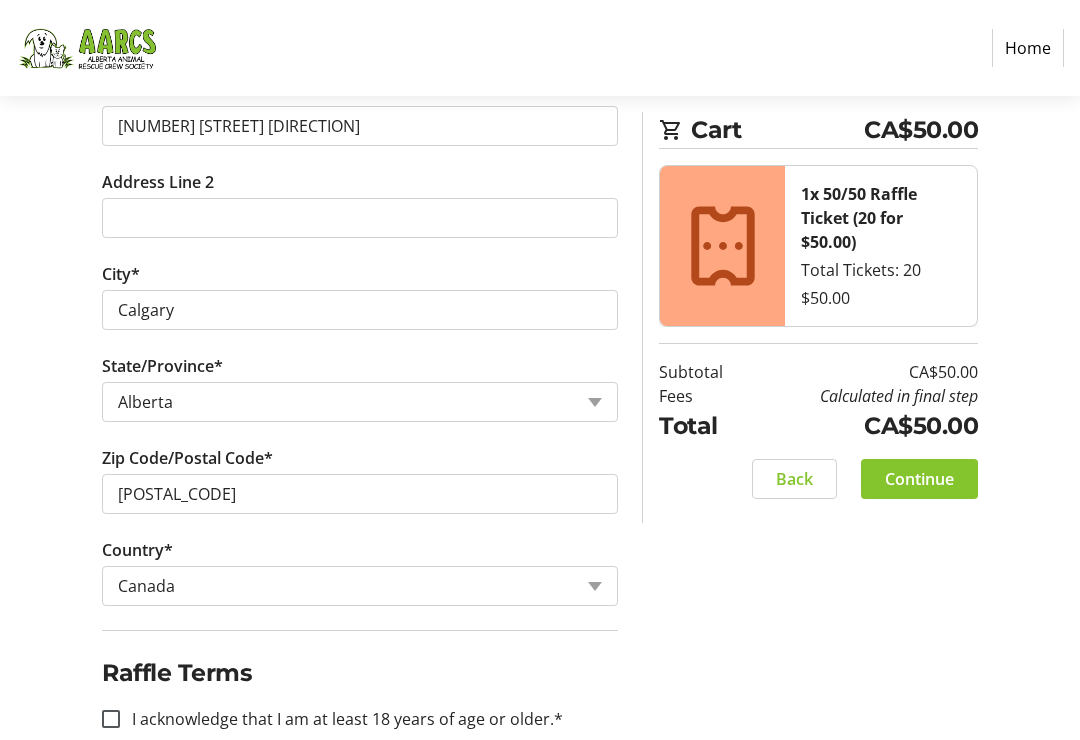 scroll, scrollTop: 883, scrollLeft: 0, axis: vertical 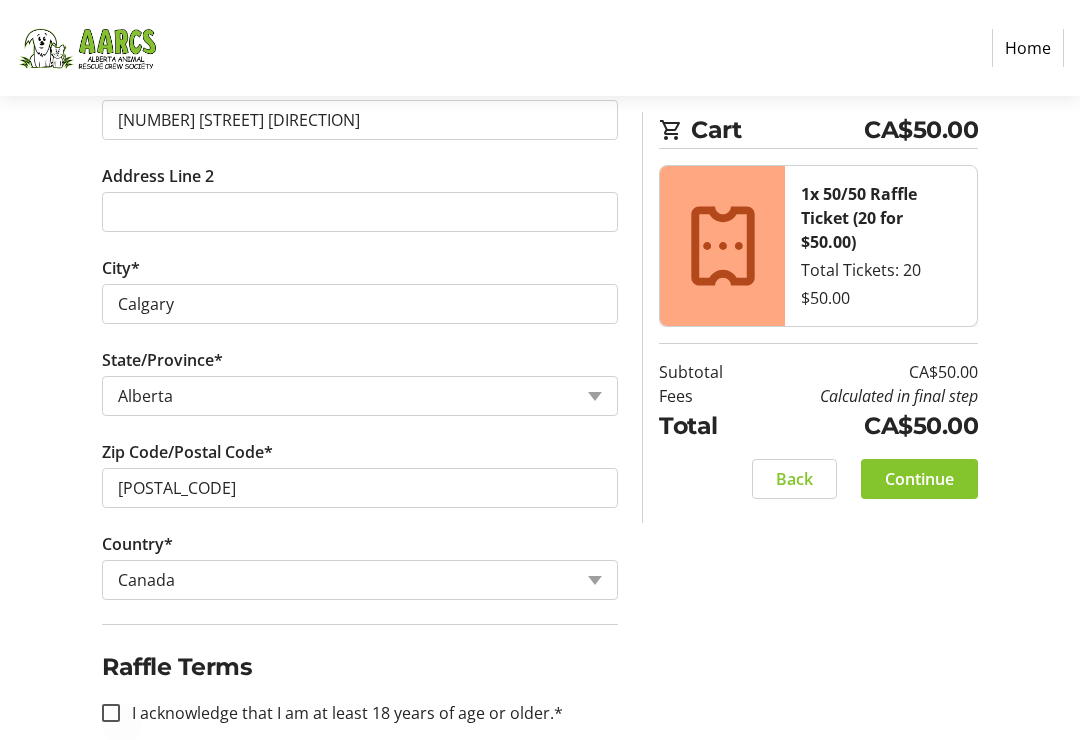 click at bounding box center [111, 713] 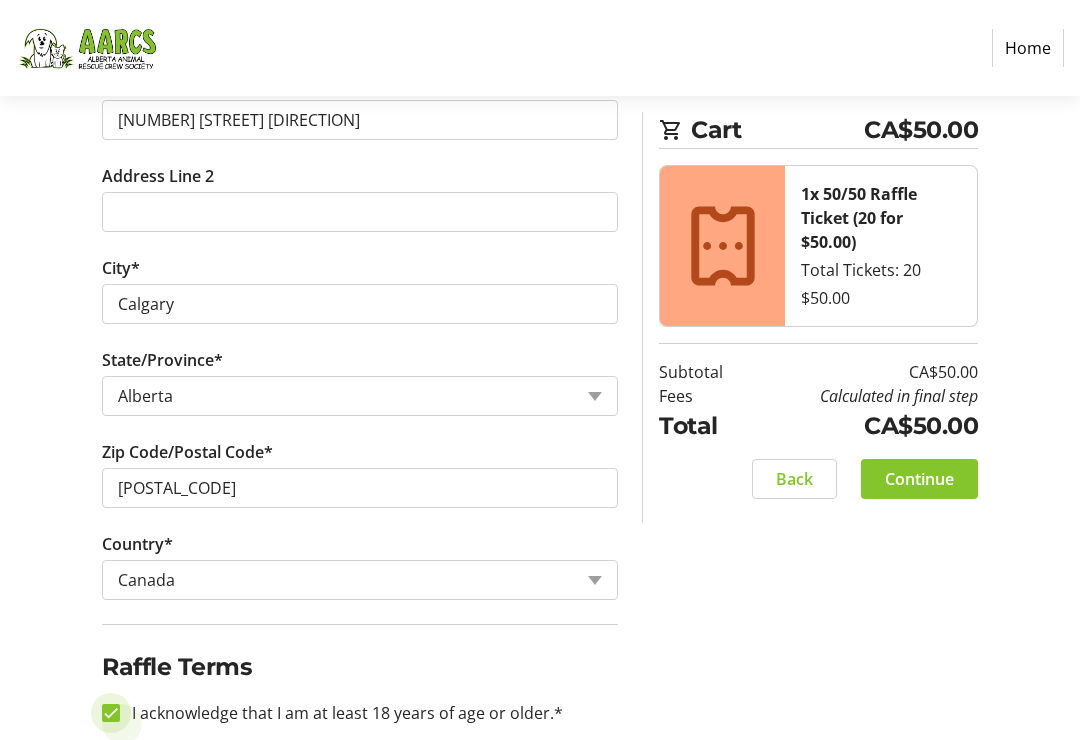 checkbox on "true" 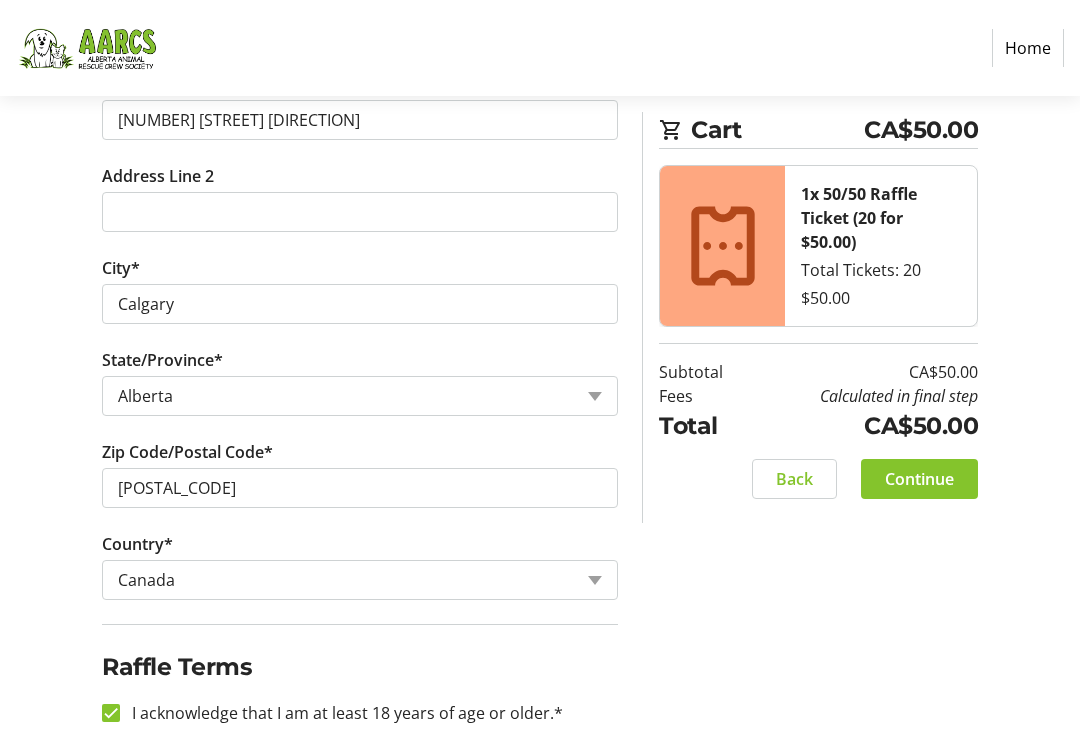 click on "Continue" 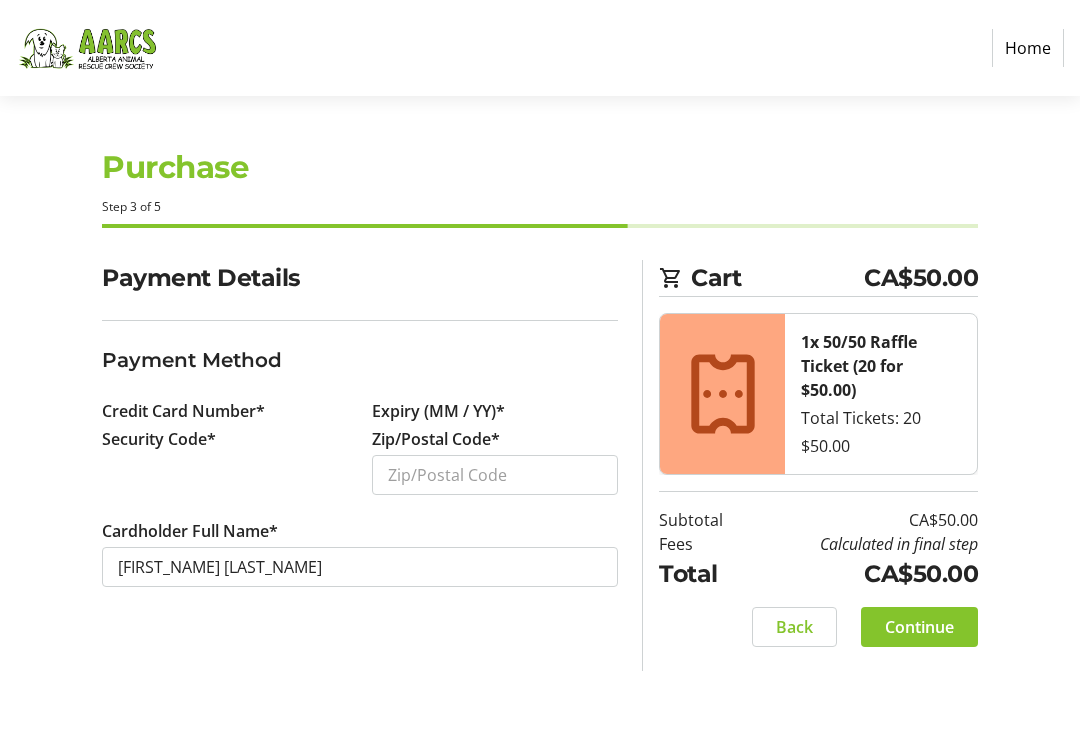 scroll, scrollTop: 0, scrollLeft: 0, axis: both 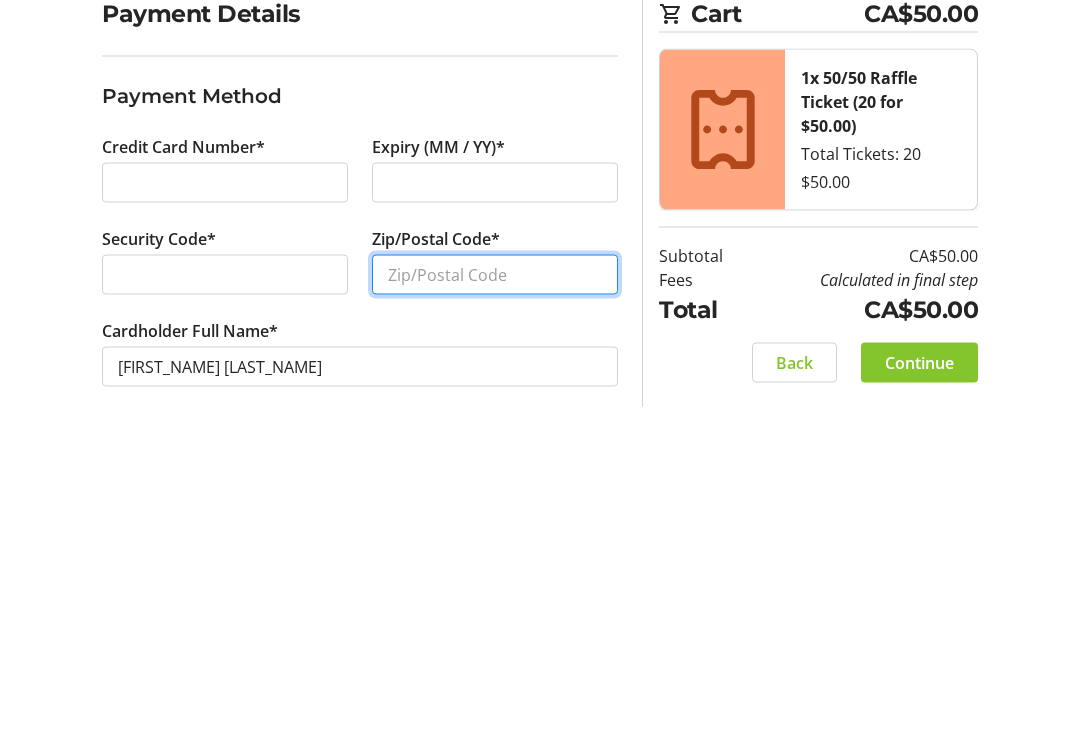click on "Zip/Postal Code*" at bounding box center [495, 539] 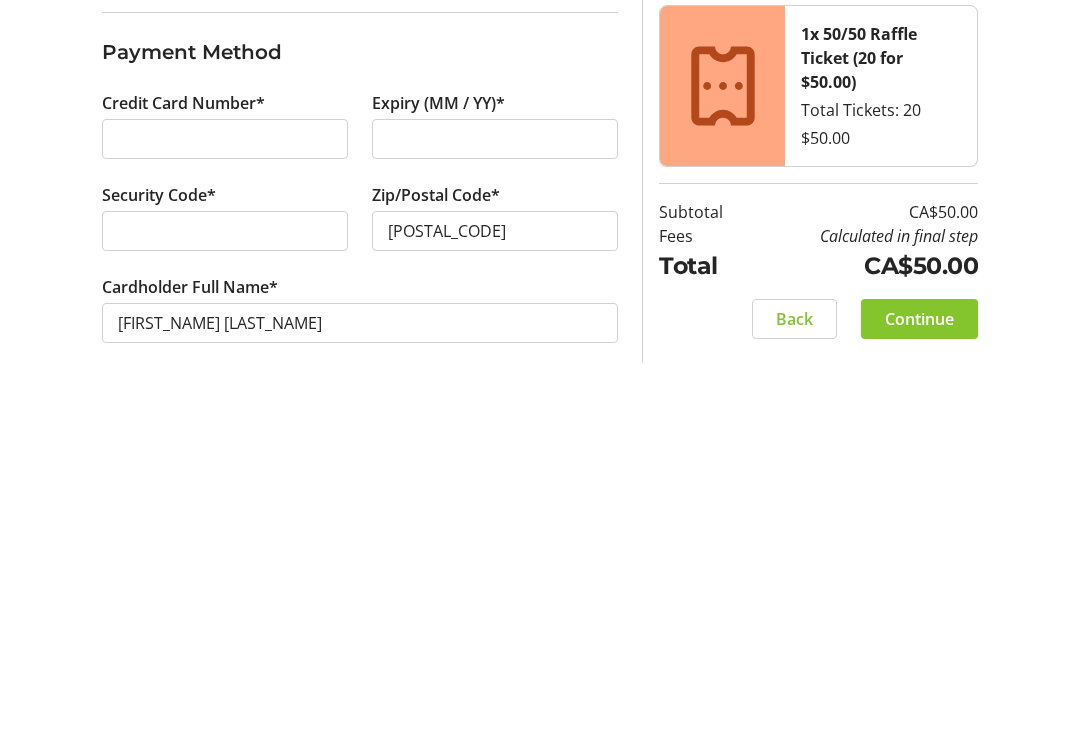 scroll, scrollTop: 0, scrollLeft: 0, axis: both 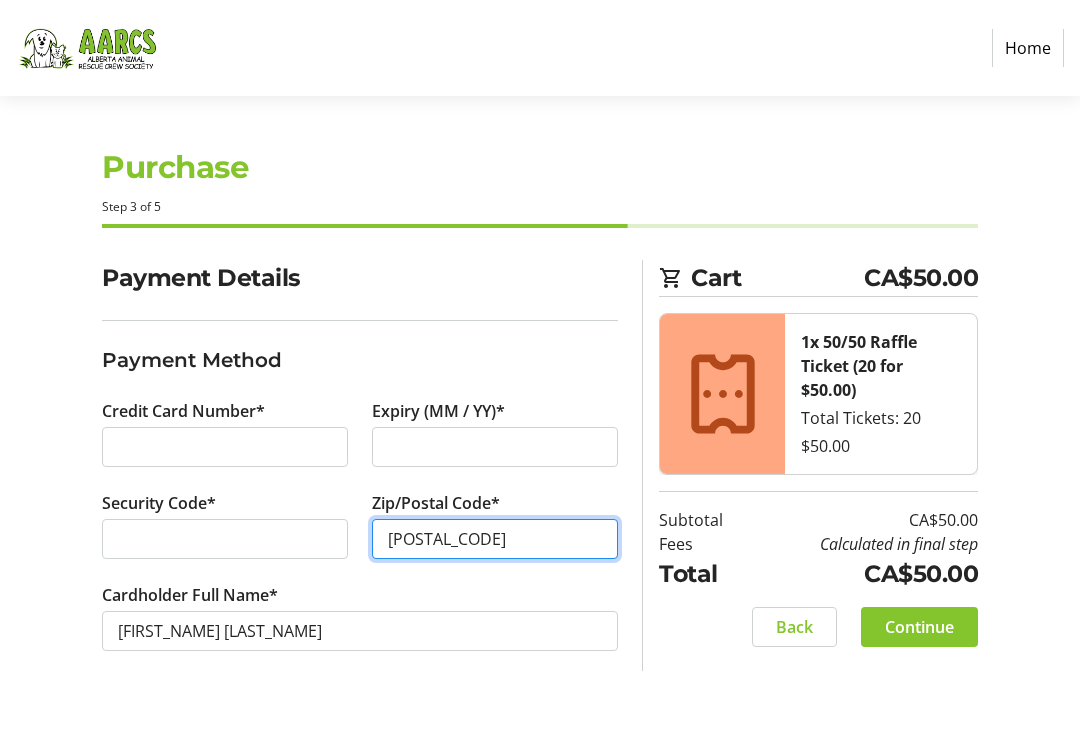 type on "[POSTAL_CODE]" 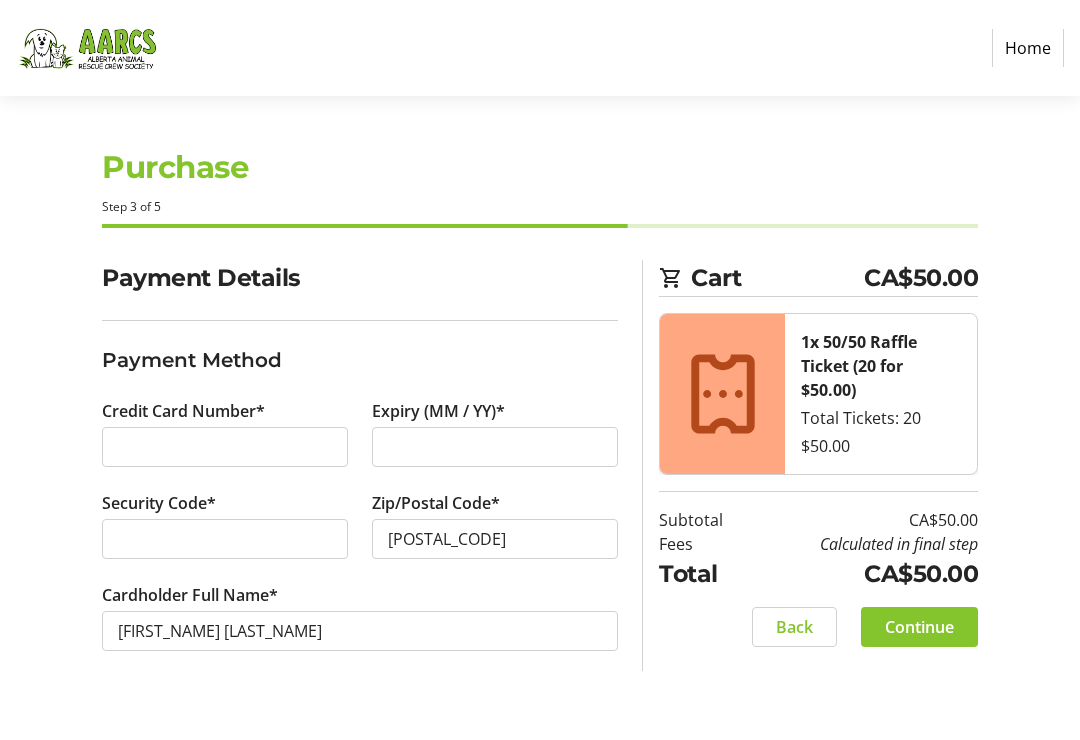 click on "Continue" 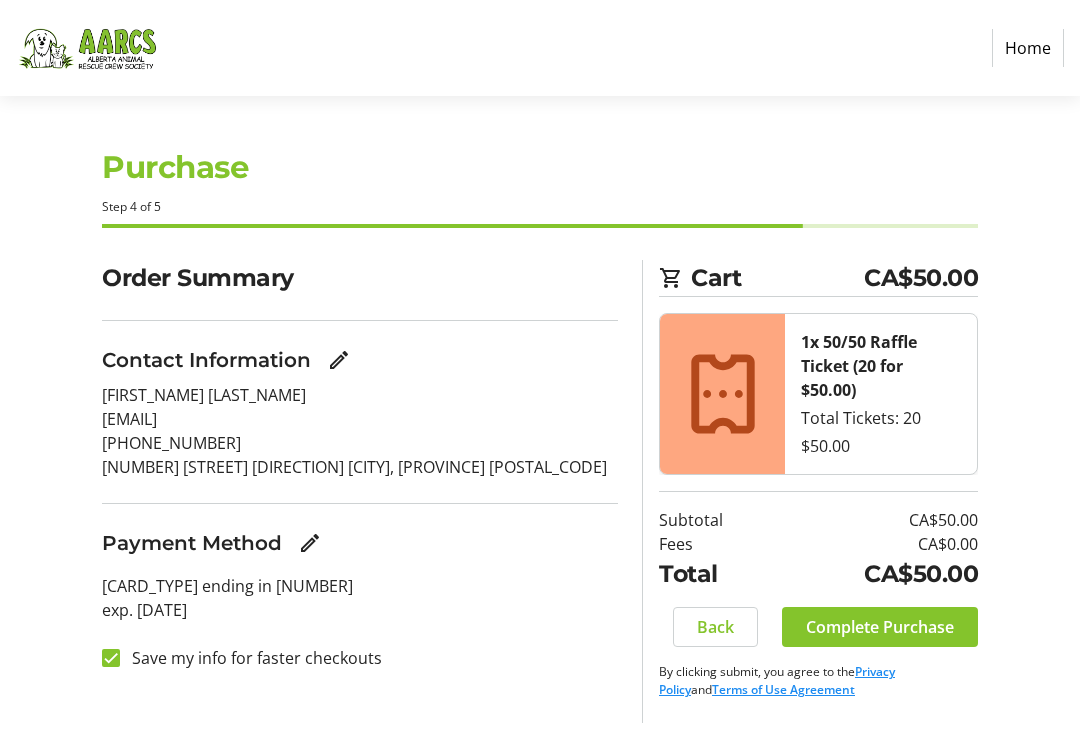 click on "Complete Purchase" 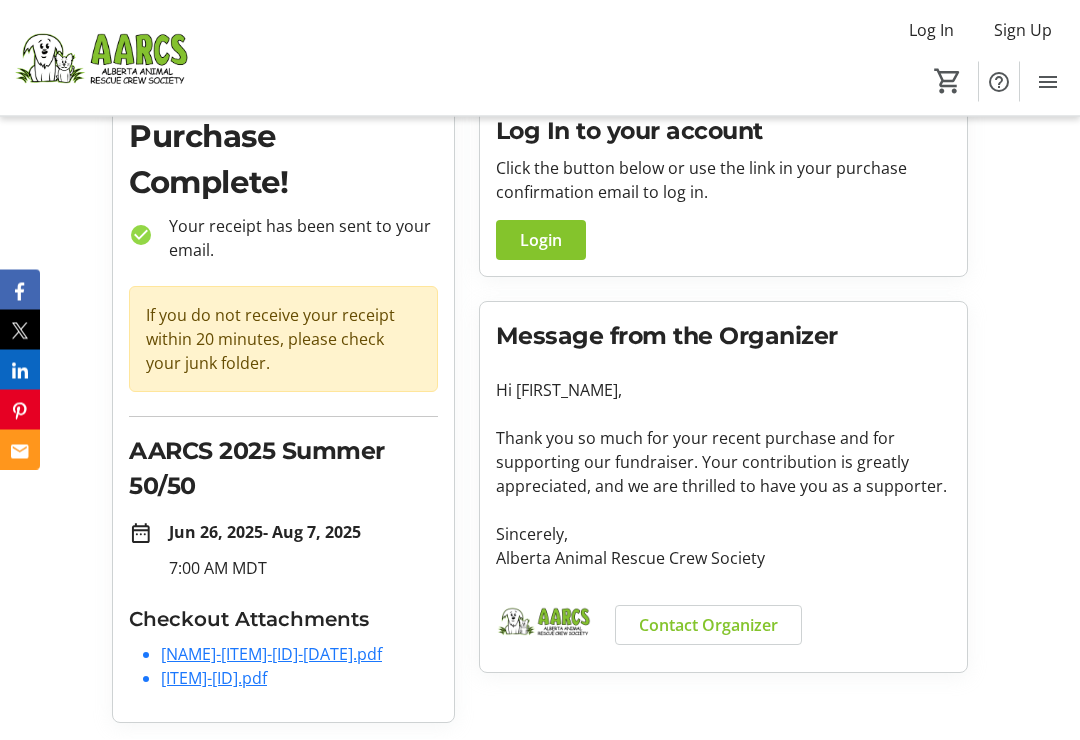 scroll, scrollTop: 100, scrollLeft: 0, axis: vertical 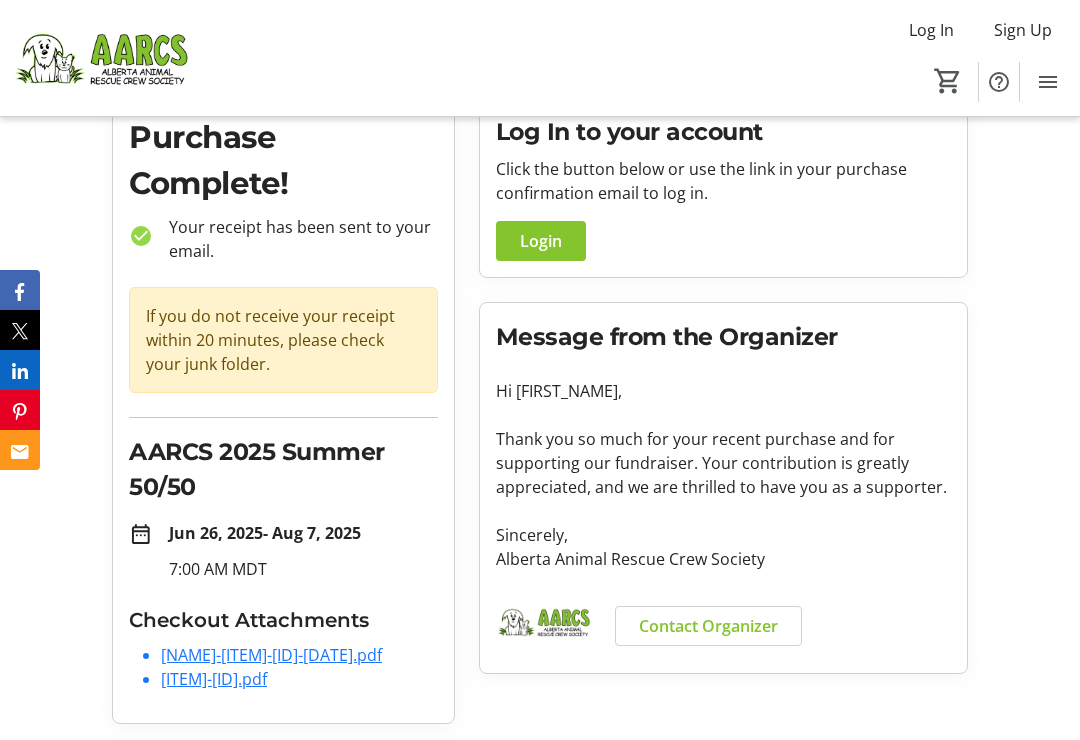 click on "[NAME]-[ITEM]-[ID]-[DATE].pdf" 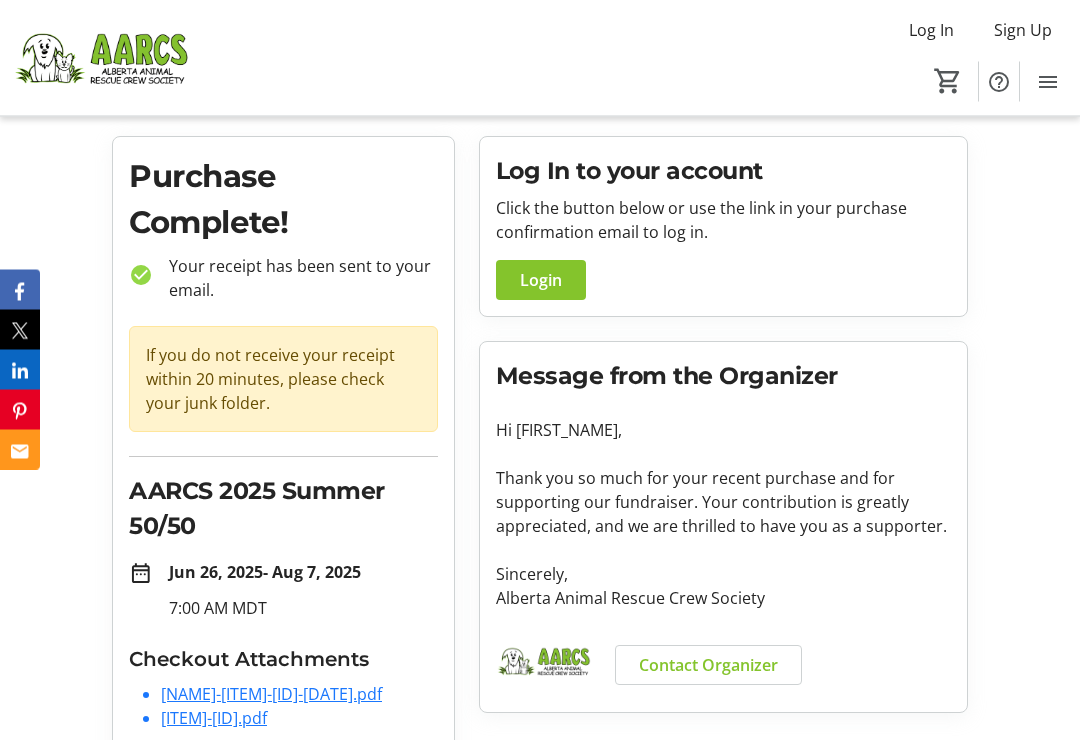 scroll, scrollTop: 0, scrollLeft: 0, axis: both 